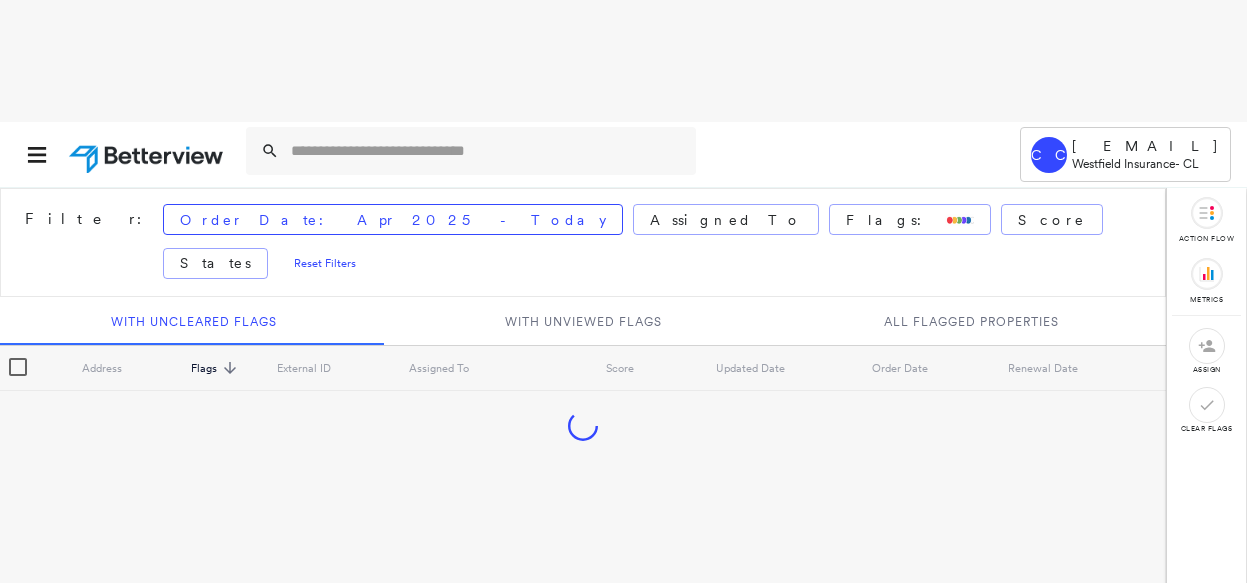 scroll, scrollTop: 0, scrollLeft: 0, axis: both 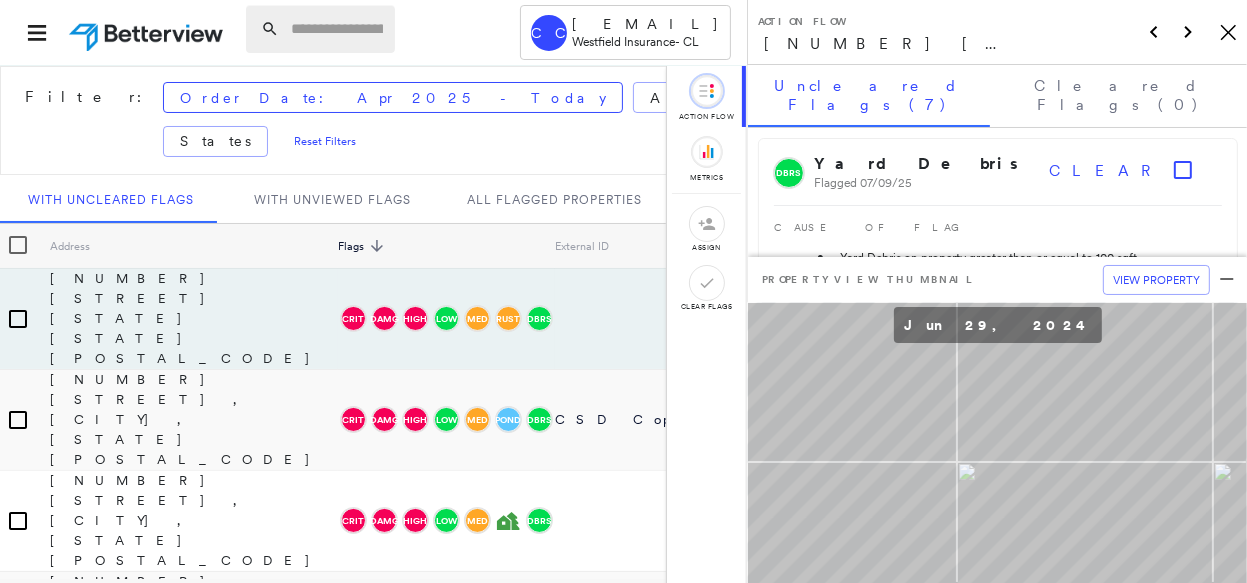 click at bounding box center (337, 29) 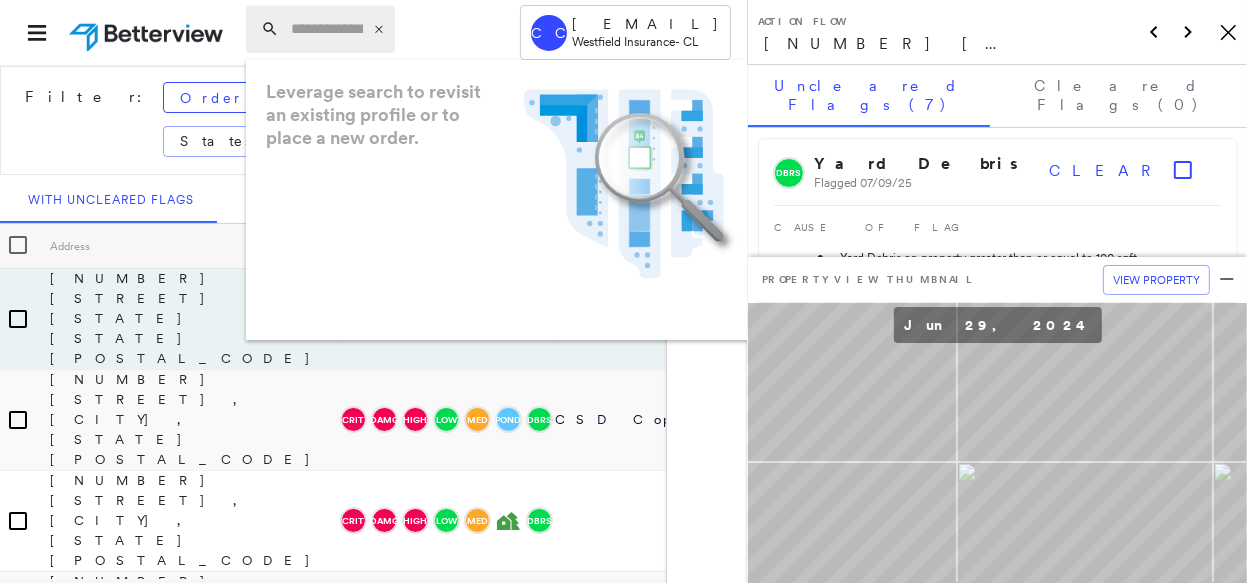 paste on "**********" 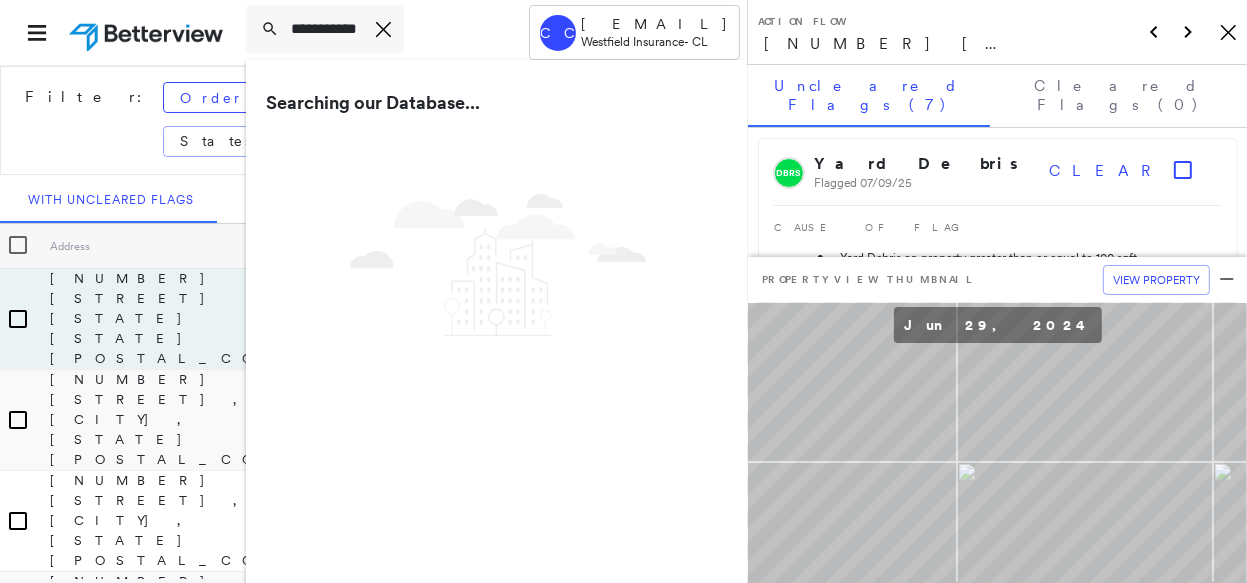 scroll, scrollTop: 0, scrollLeft: 12, axis: horizontal 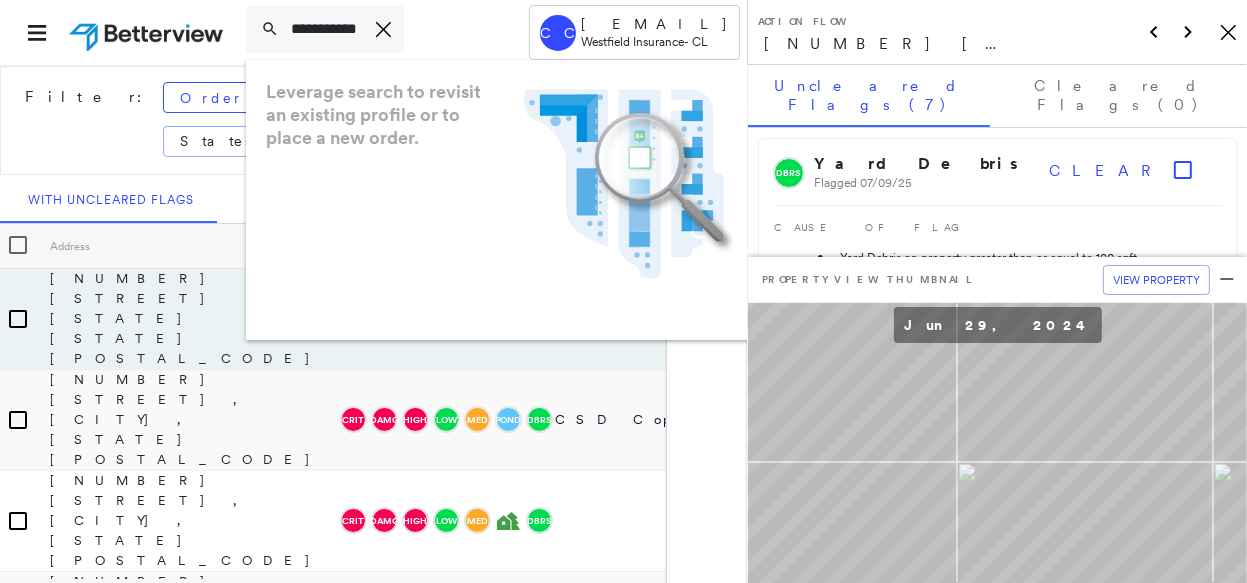 type on "**********" 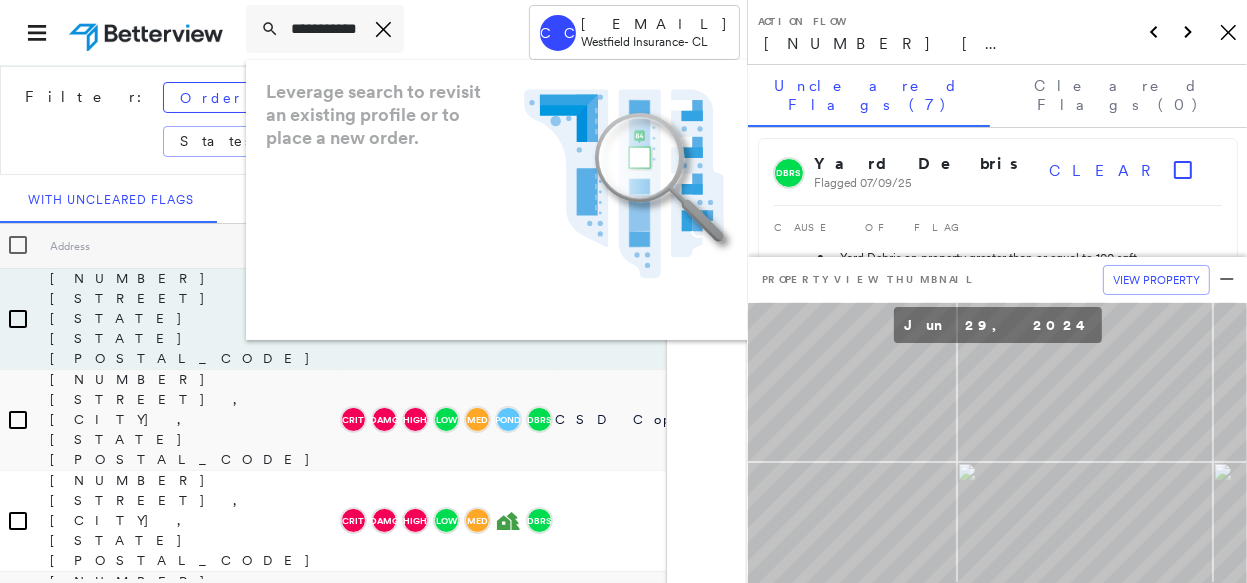 scroll, scrollTop: 0, scrollLeft: 0, axis: both 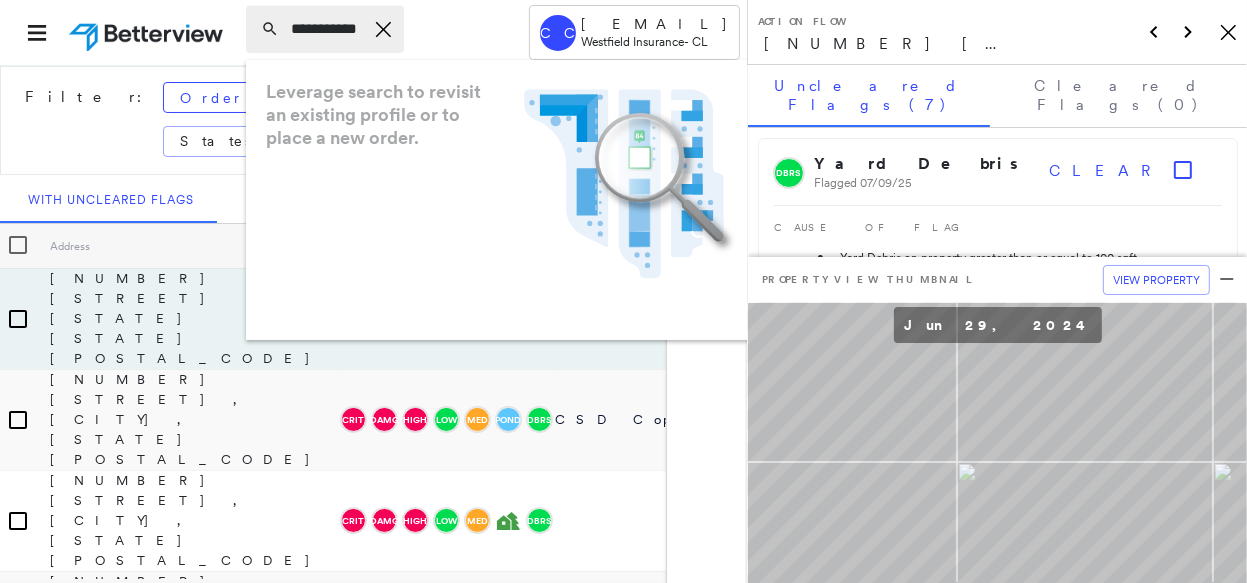 click on "**********" at bounding box center [325, 29] 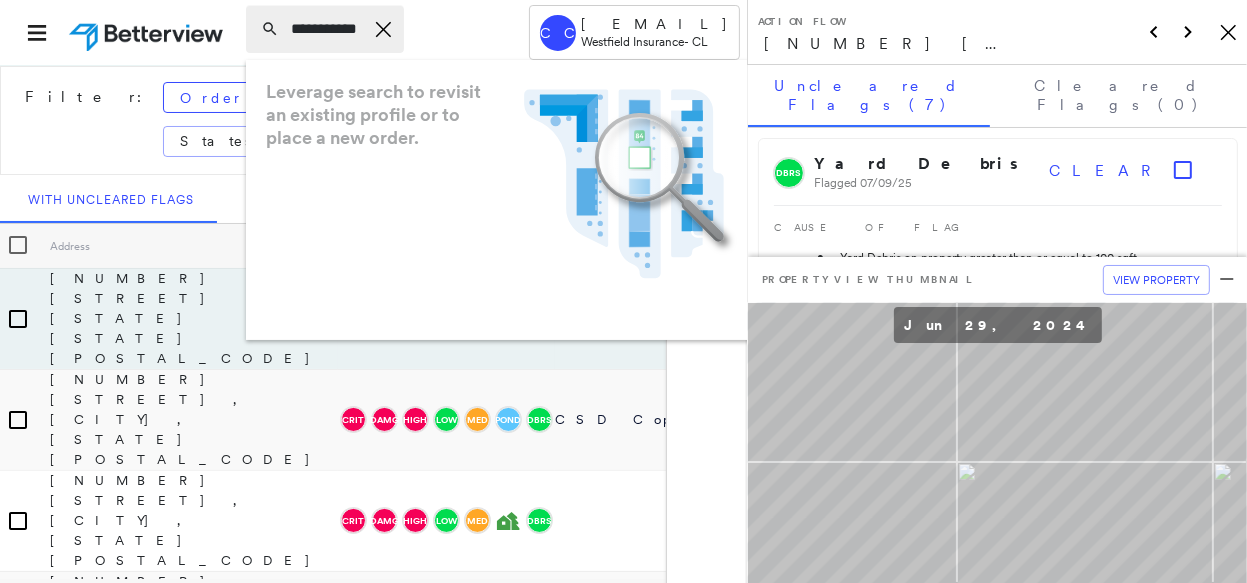 click on "**********" at bounding box center (327, 29) 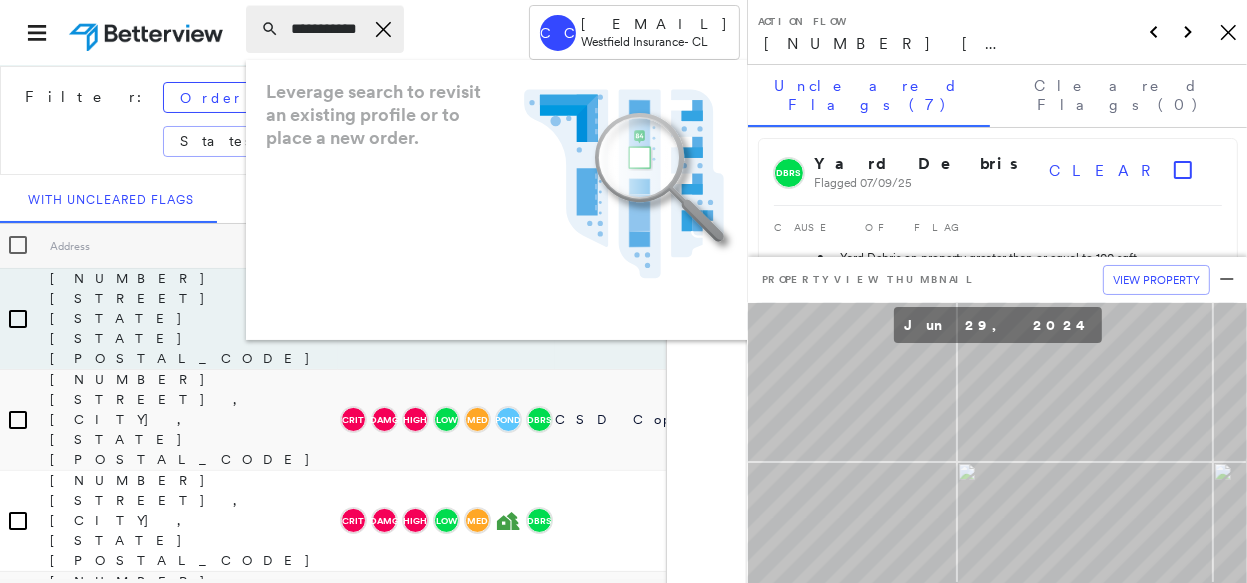 click on "**********" at bounding box center (325, 29) 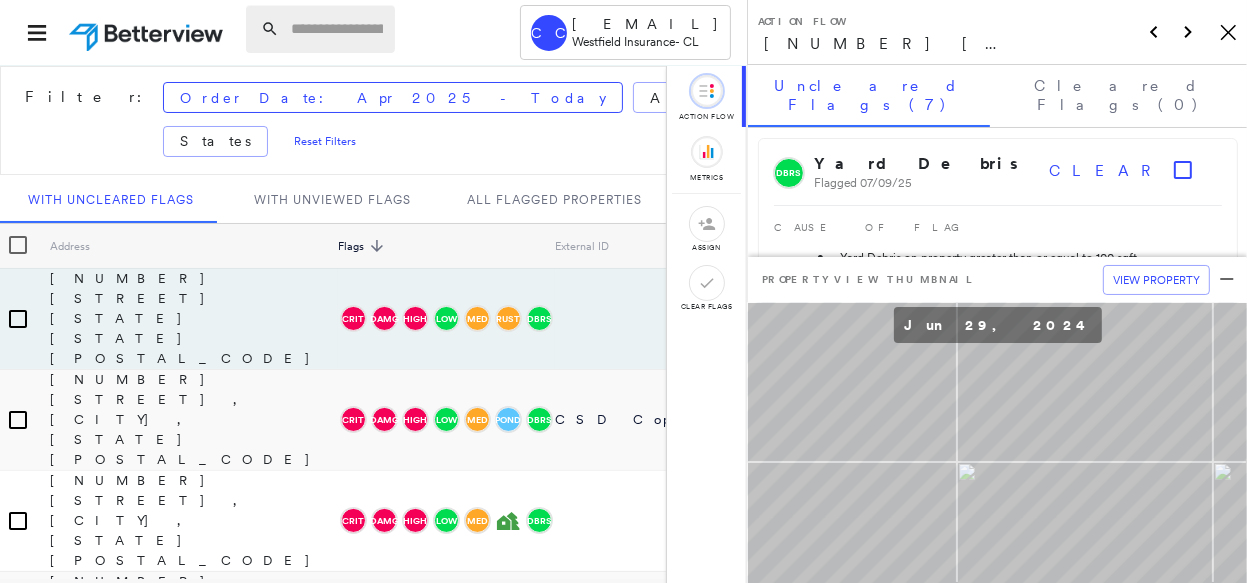 click at bounding box center [337, 29] 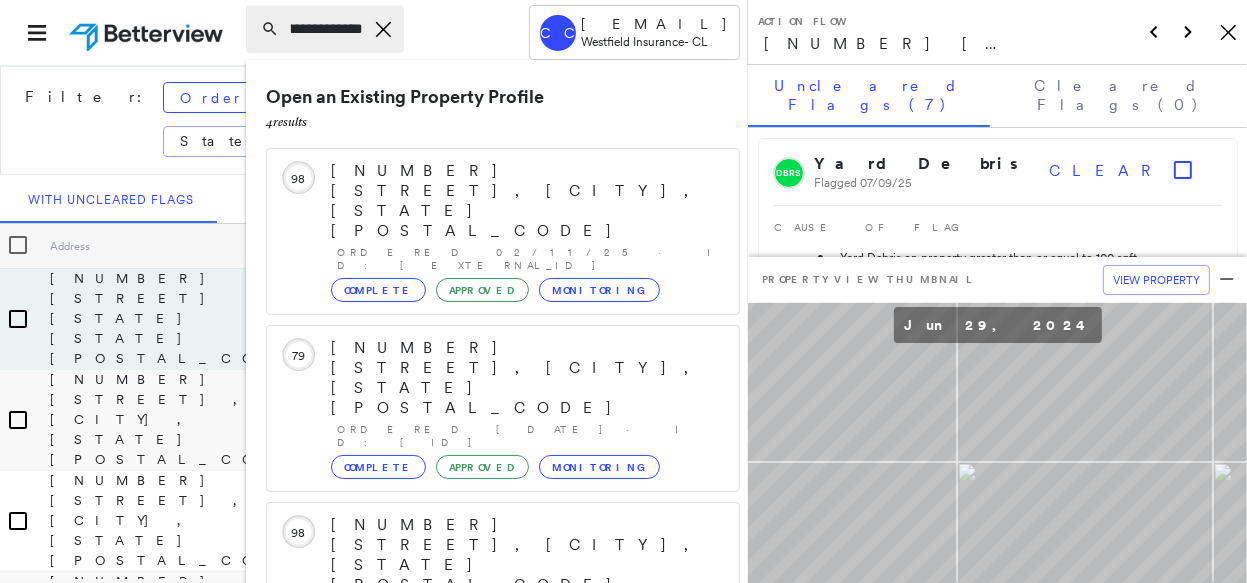scroll, scrollTop: 0, scrollLeft: 192, axis: horizontal 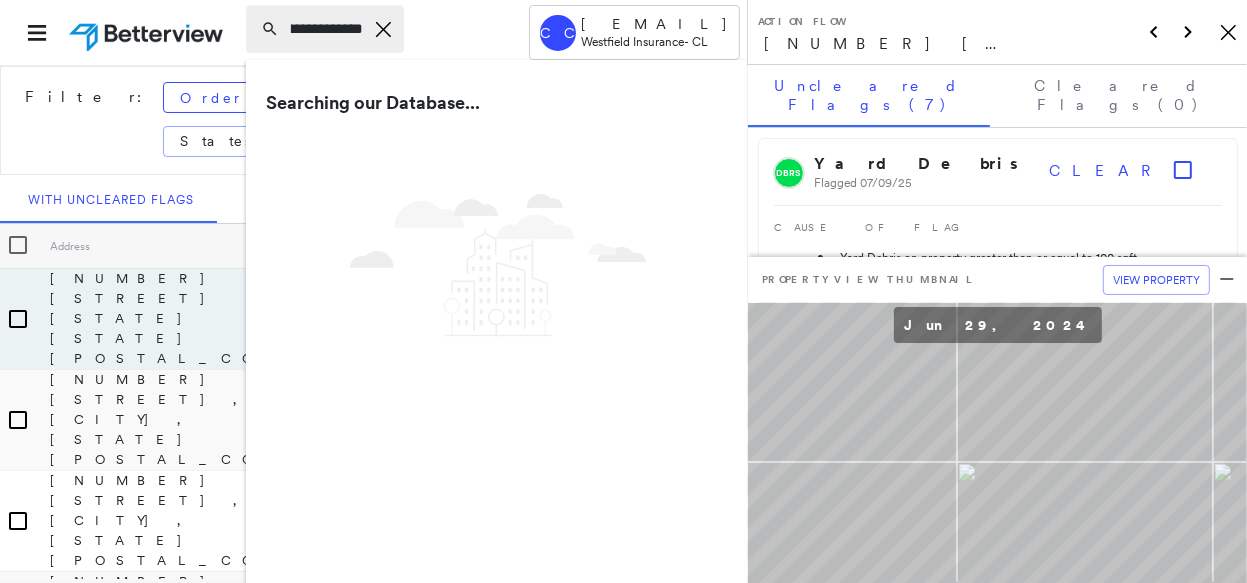 type on "**********" 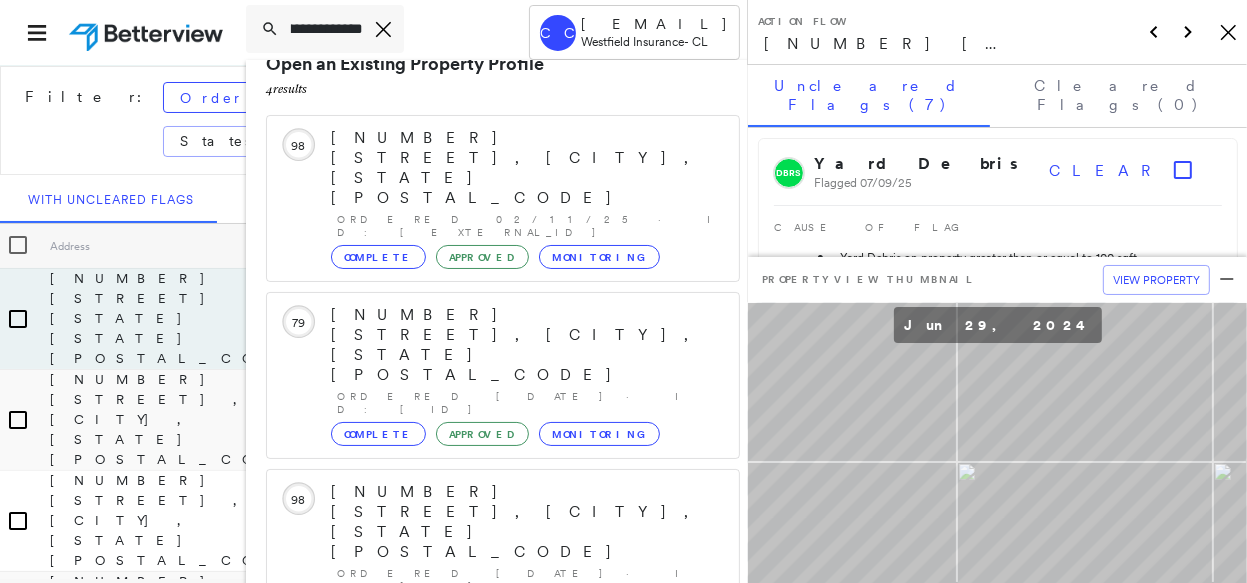 scroll, scrollTop: 52, scrollLeft: 0, axis: vertical 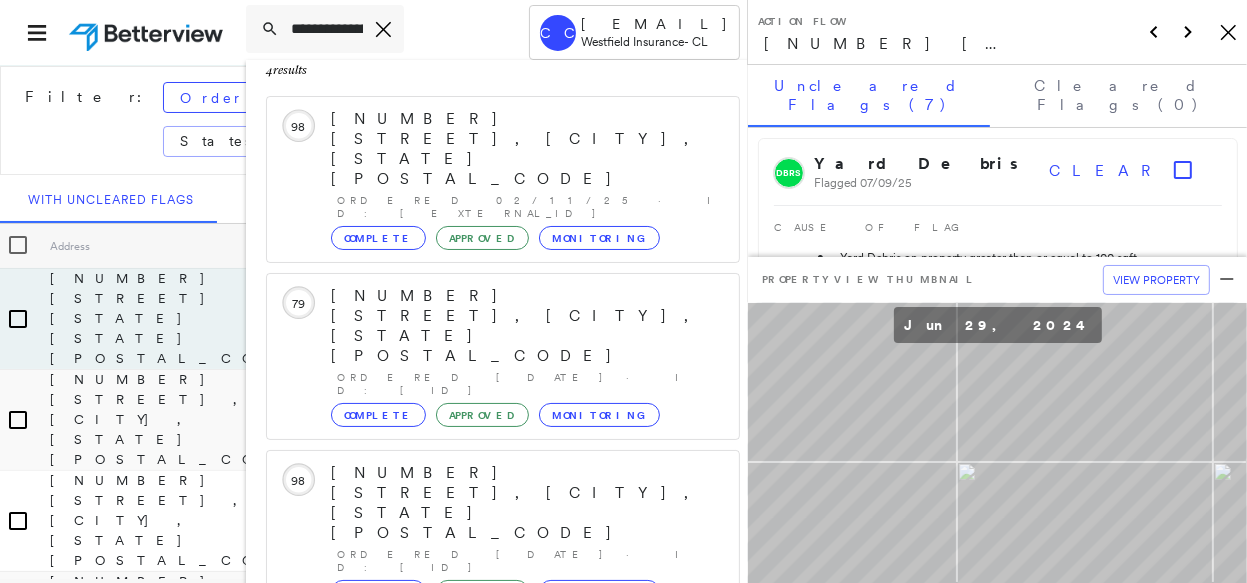 click on "**********" at bounding box center [623, 291] 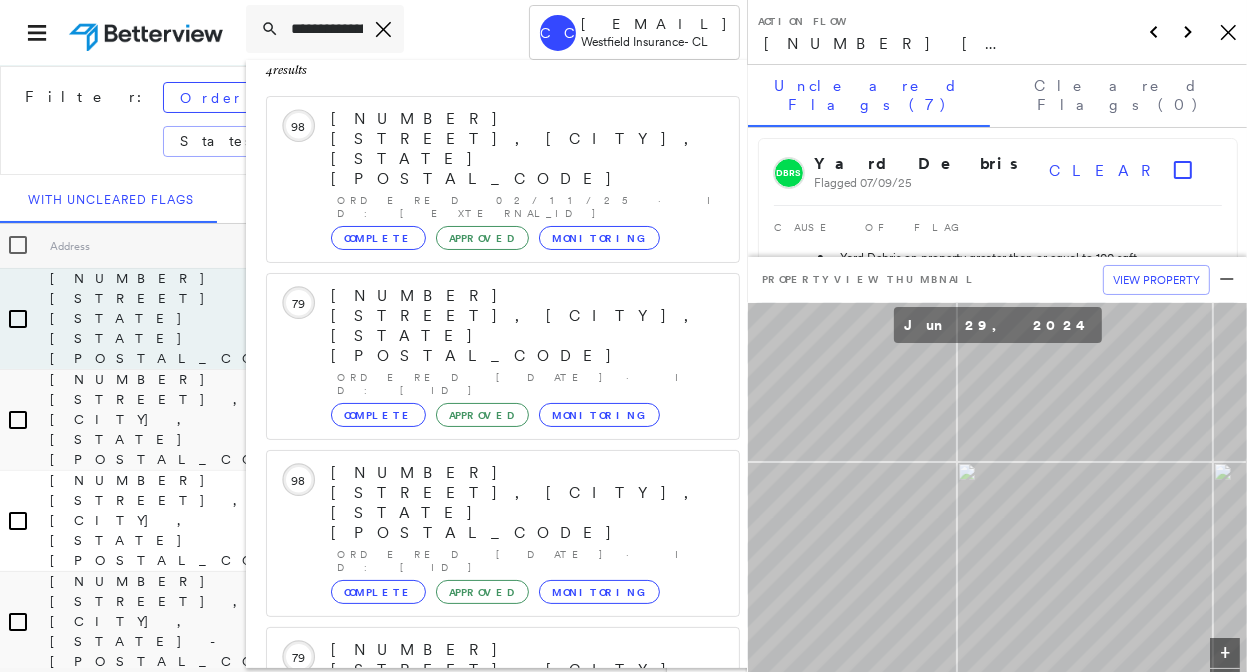 click on "[NUMBER] [STREET], [CITY], [STATE] [POSTAL_CODE]" at bounding box center [491, 930] 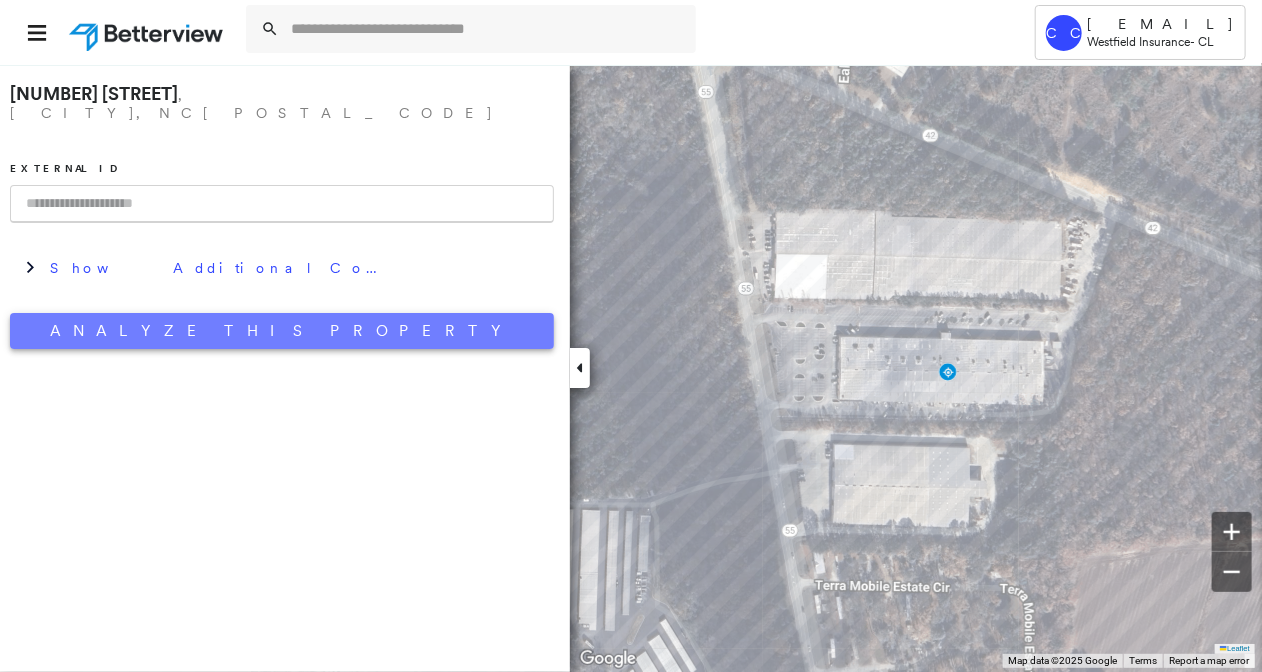 click on "Analyze This Property" at bounding box center (282, 331) 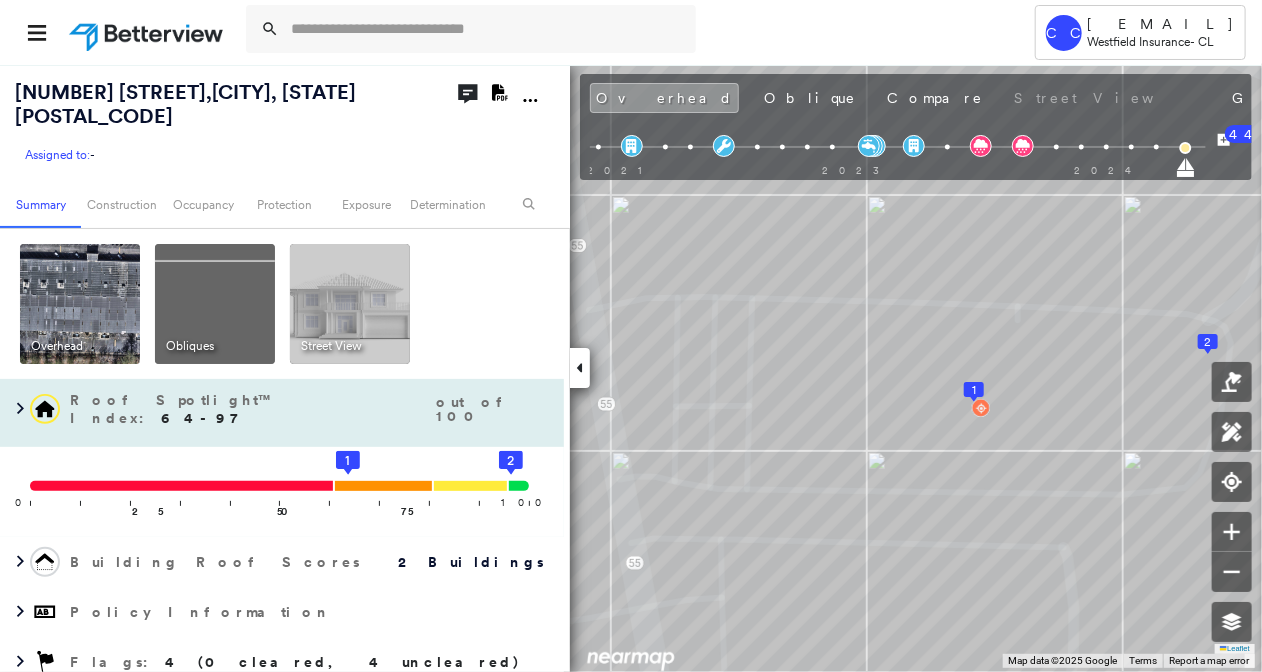 scroll, scrollTop: 100, scrollLeft: 0, axis: vertical 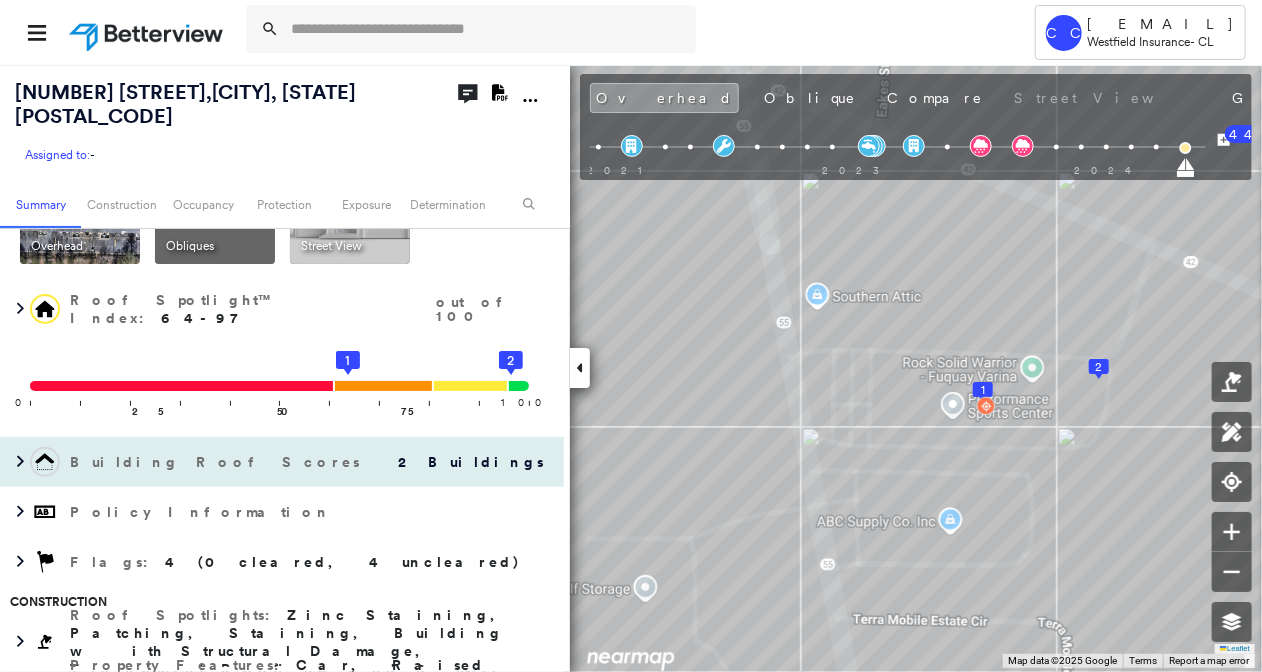 click on "2 Buildings" at bounding box center (471, 462) 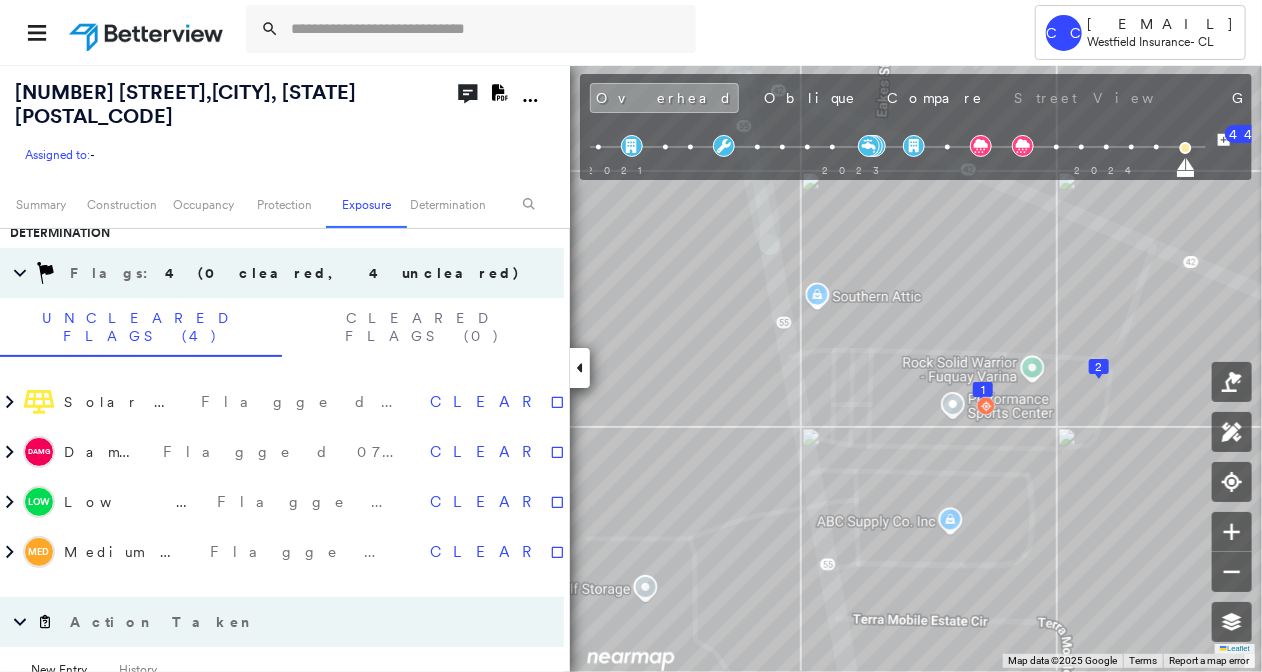 scroll, scrollTop: 1300, scrollLeft: 0, axis: vertical 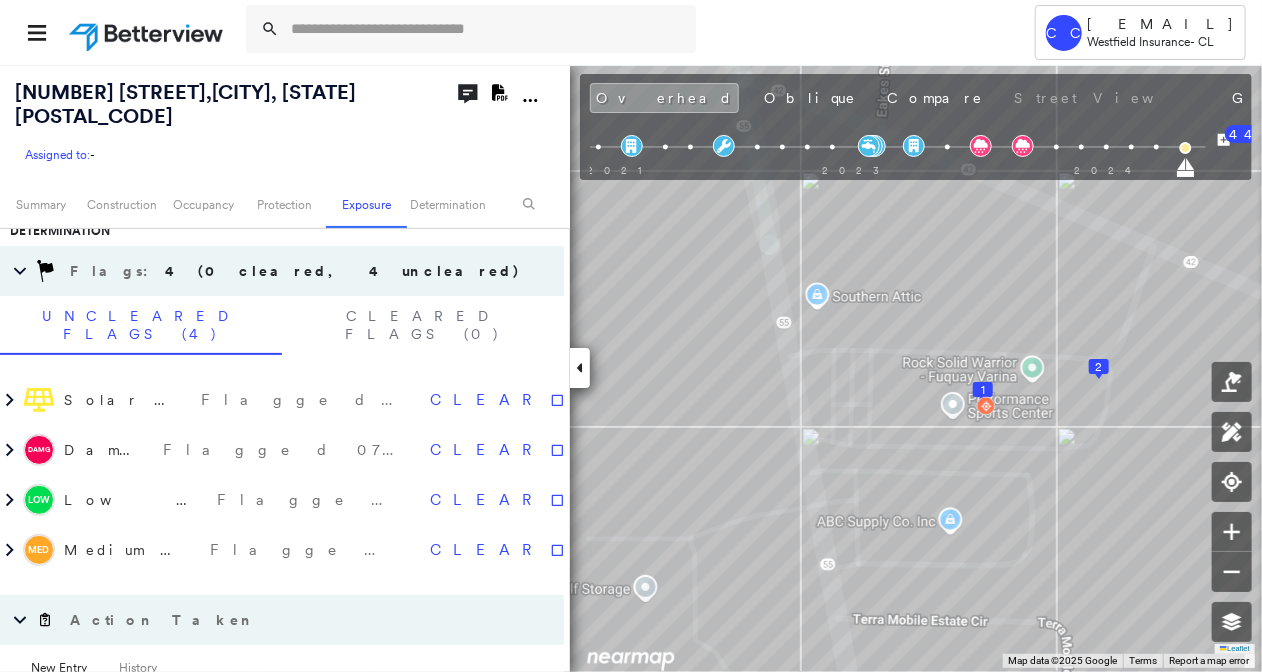 click on "Download PDF Report" 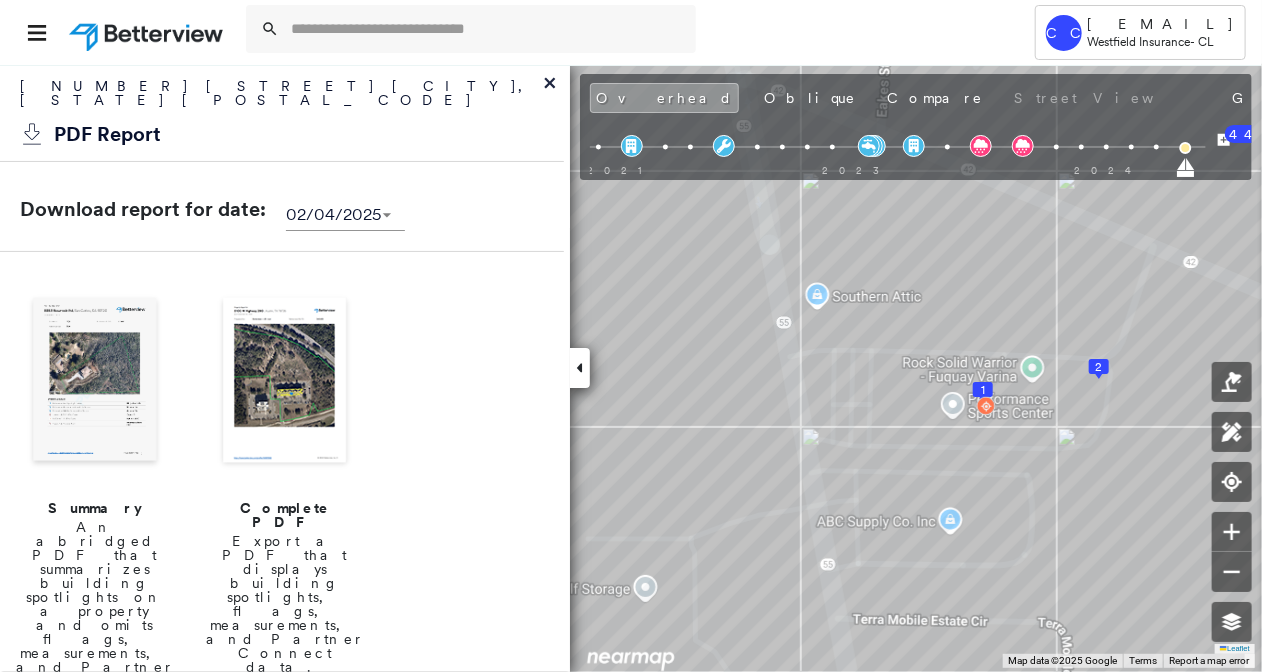 click at bounding box center [95, 382] 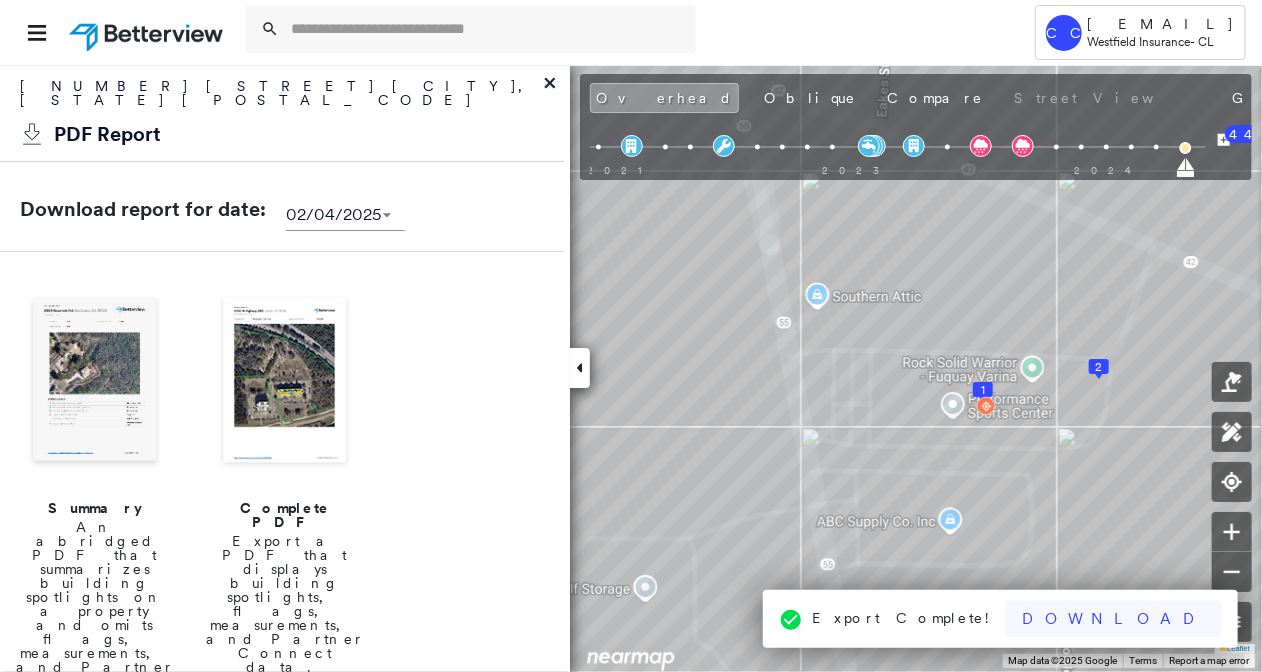 click on "Download" at bounding box center [1114, 619] 